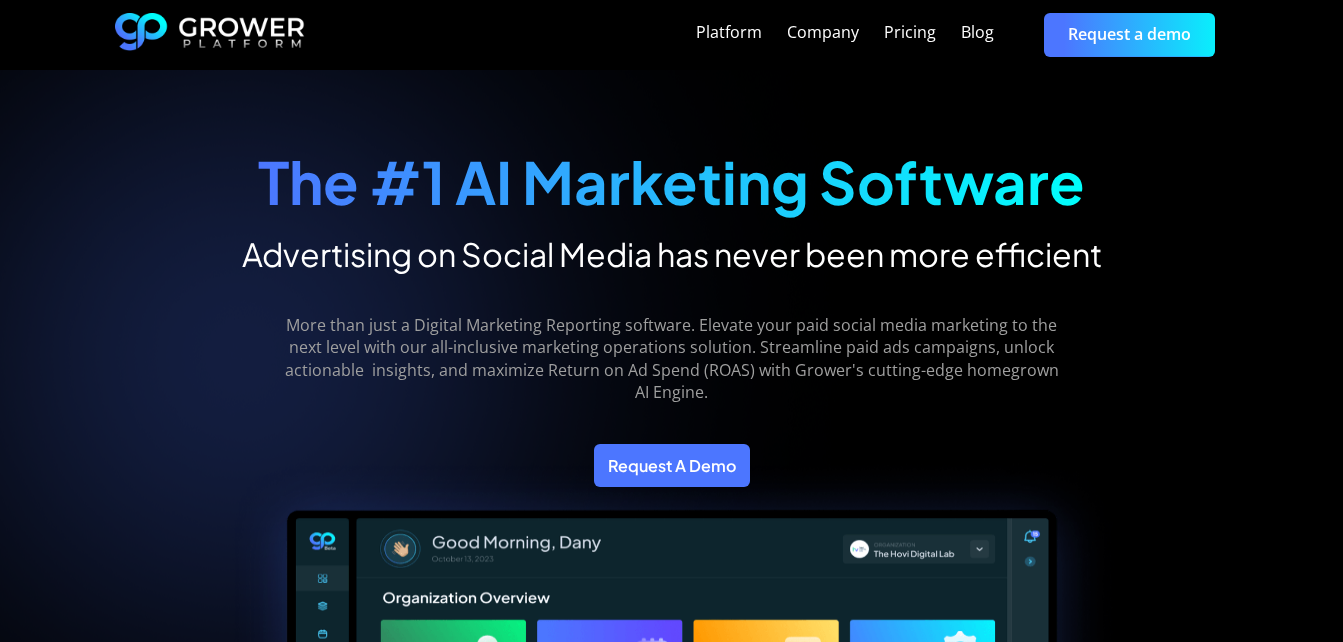 scroll, scrollTop: 91, scrollLeft: 0, axis: vertical 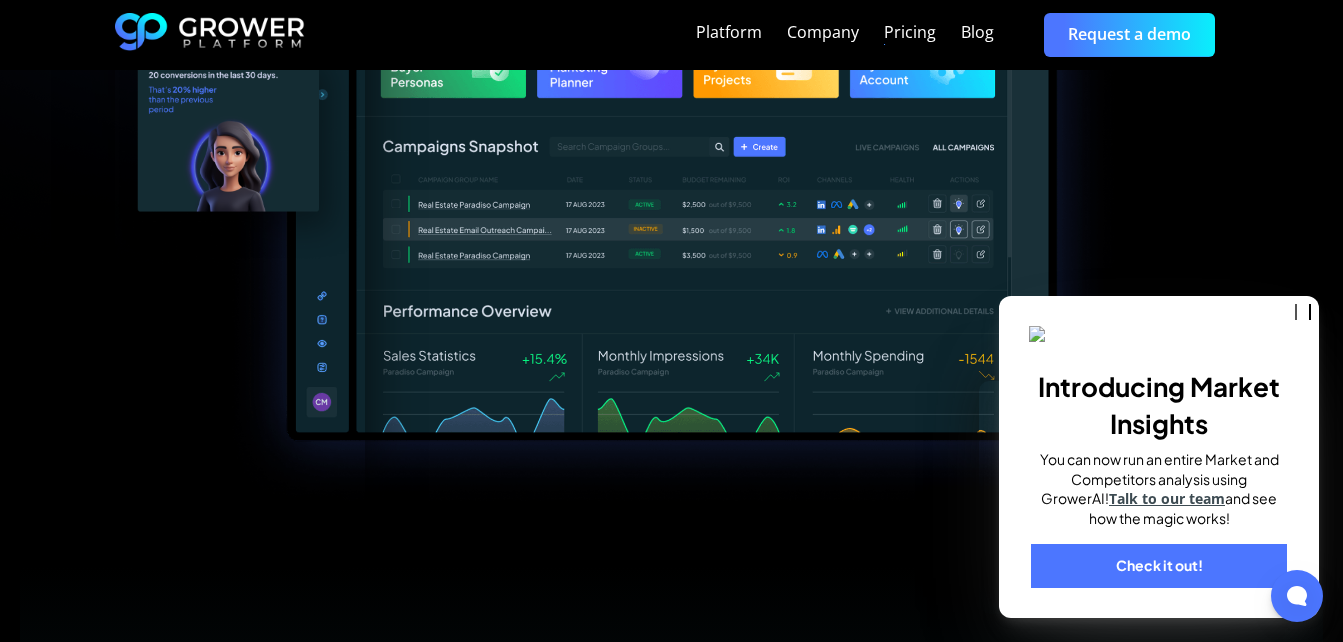 click on "Pricing" at bounding box center (910, 32) 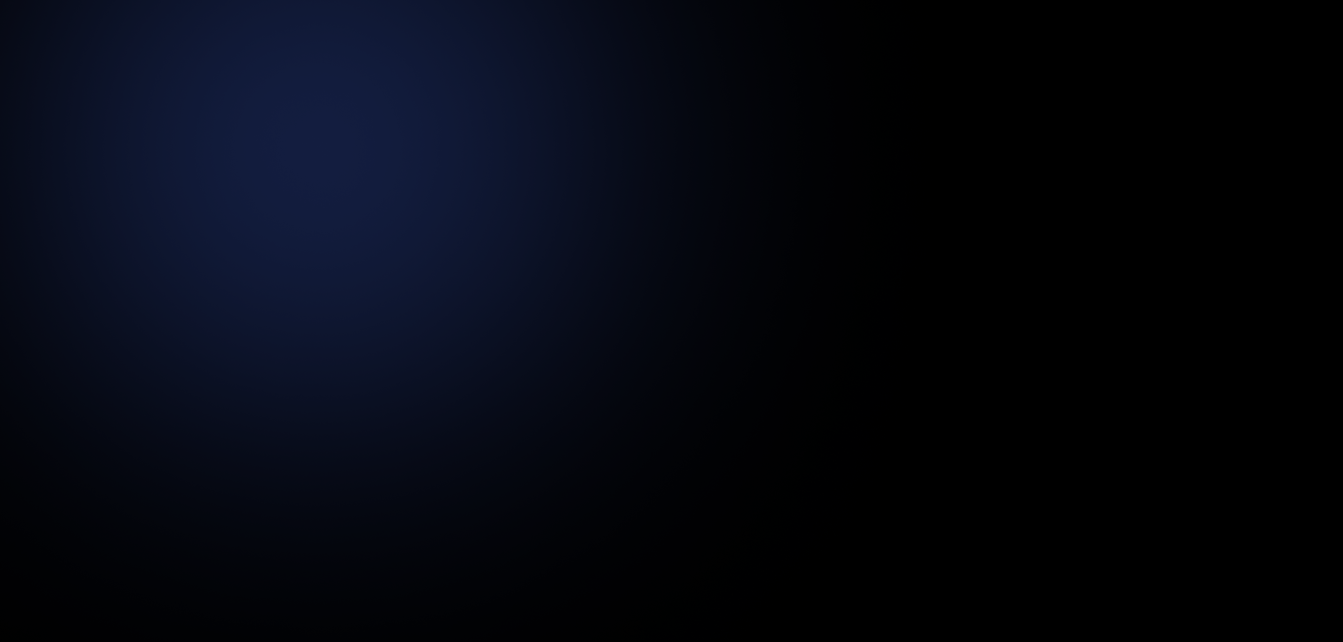 scroll, scrollTop: 0, scrollLeft: 0, axis: both 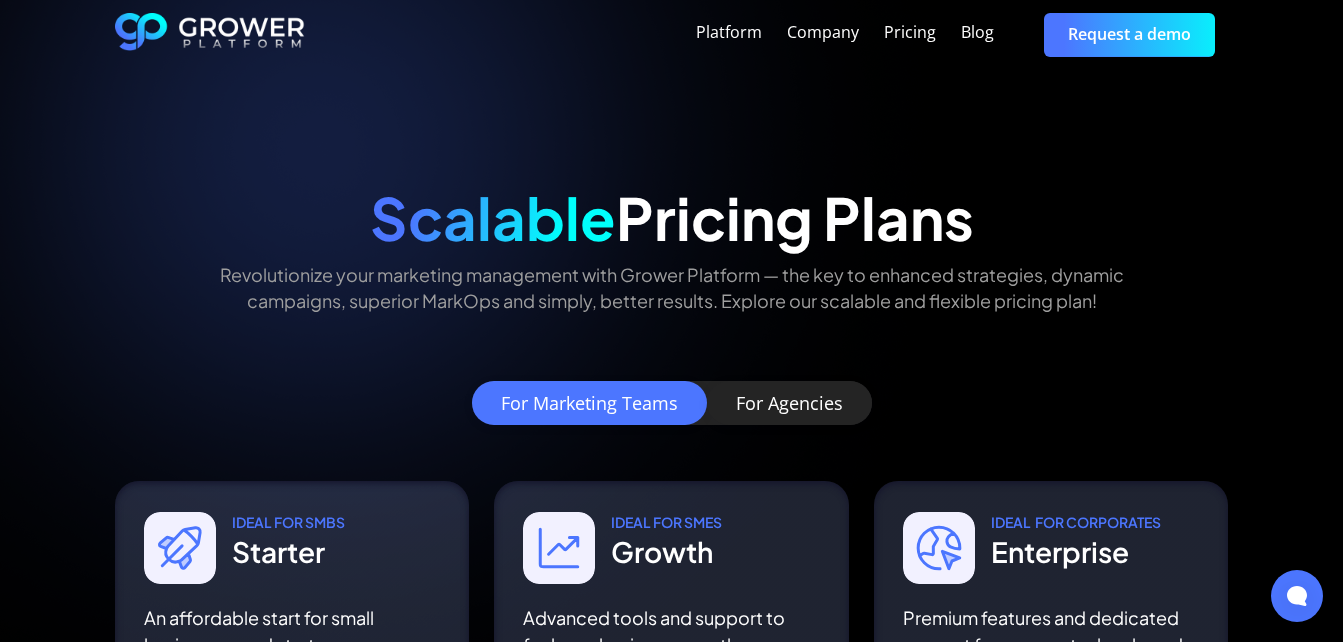 click on "For Agencies" at bounding box center [789, 403] 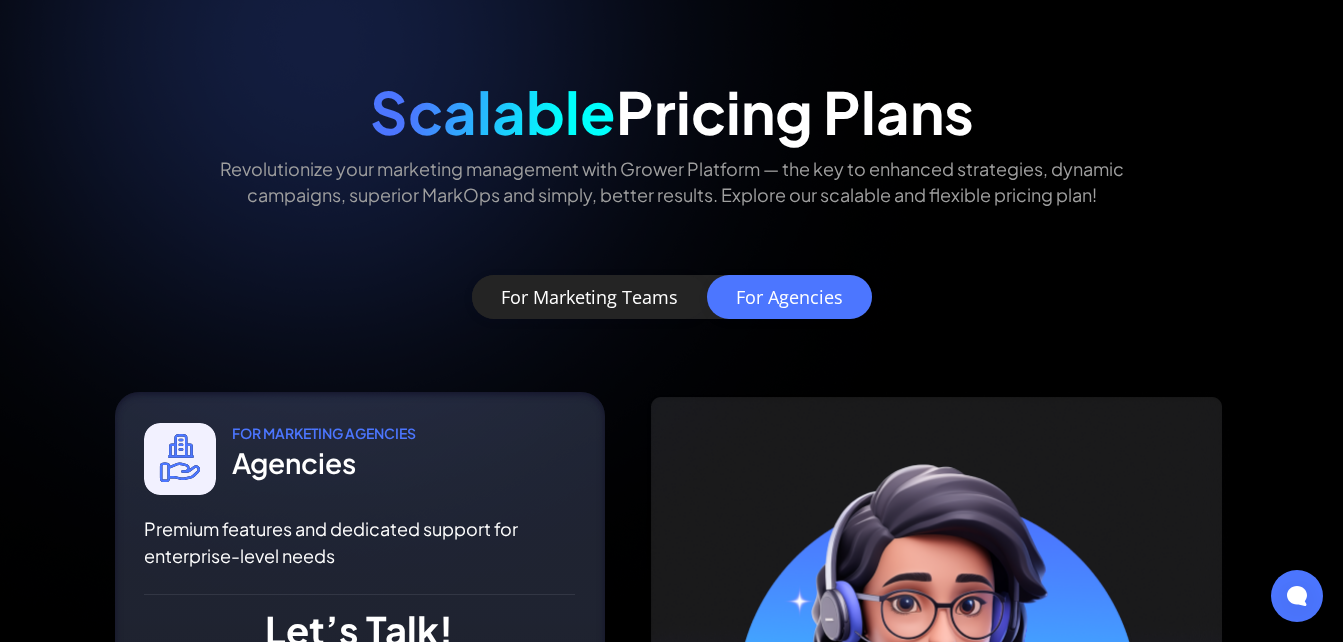 scroll, scrollTop: 100, scrollLeft: 0, axis: vertical 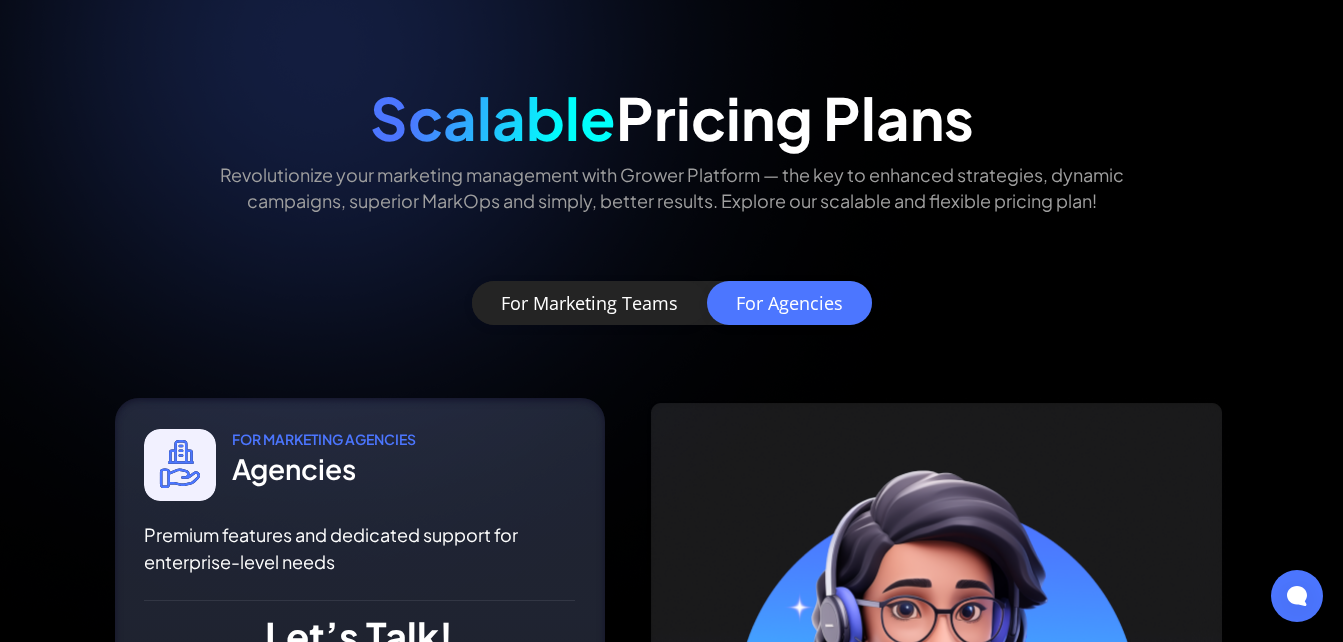 click on "For Marketing Teams" at bounding box center [589, 303] 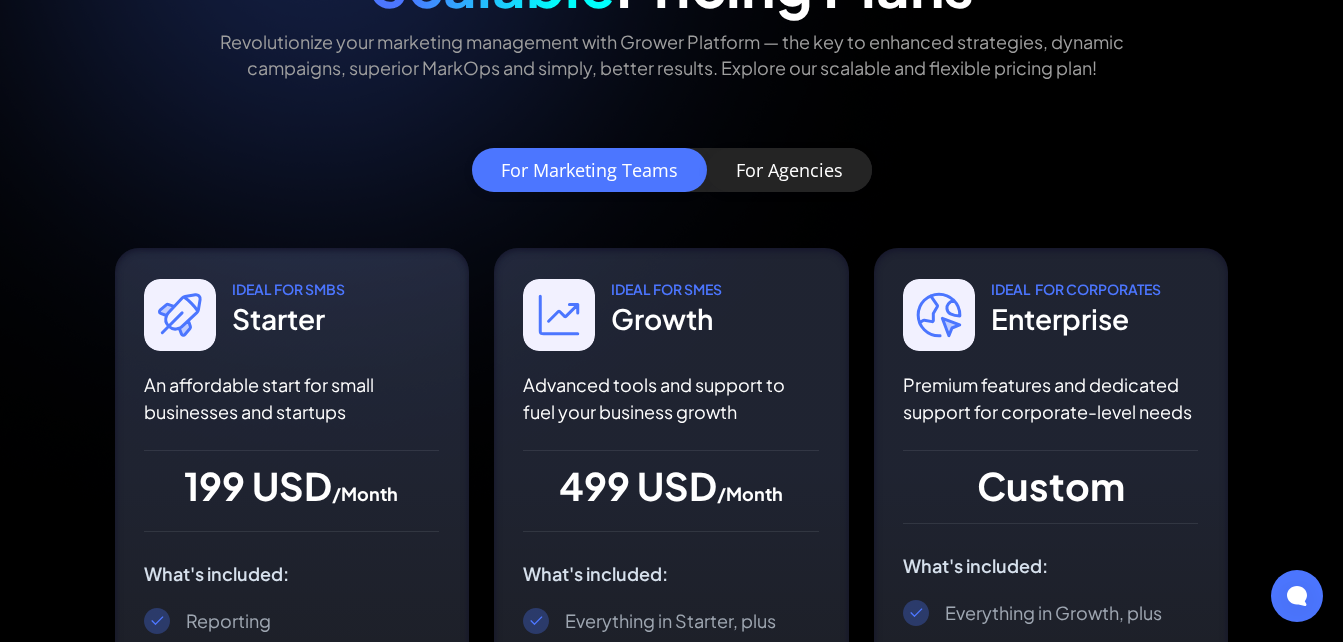 scroll, scrollTop: 0, scrollLeft: 0, axis: both 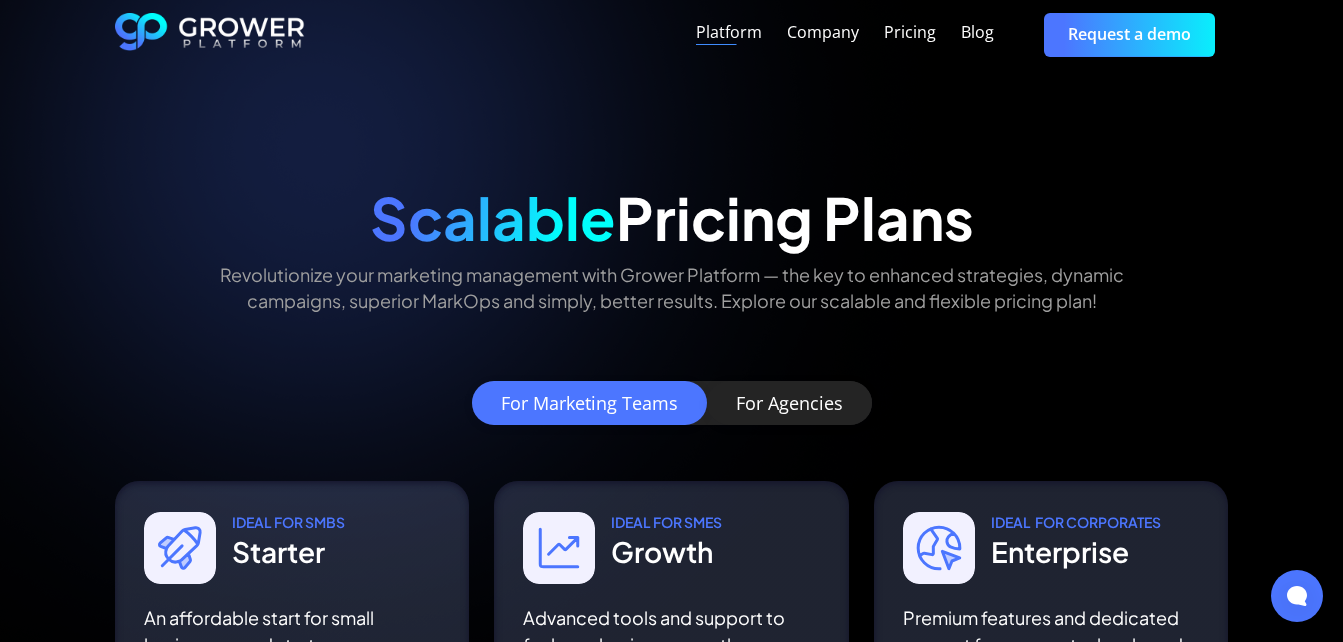 click on "Platform" at bounding box center [729, 32] 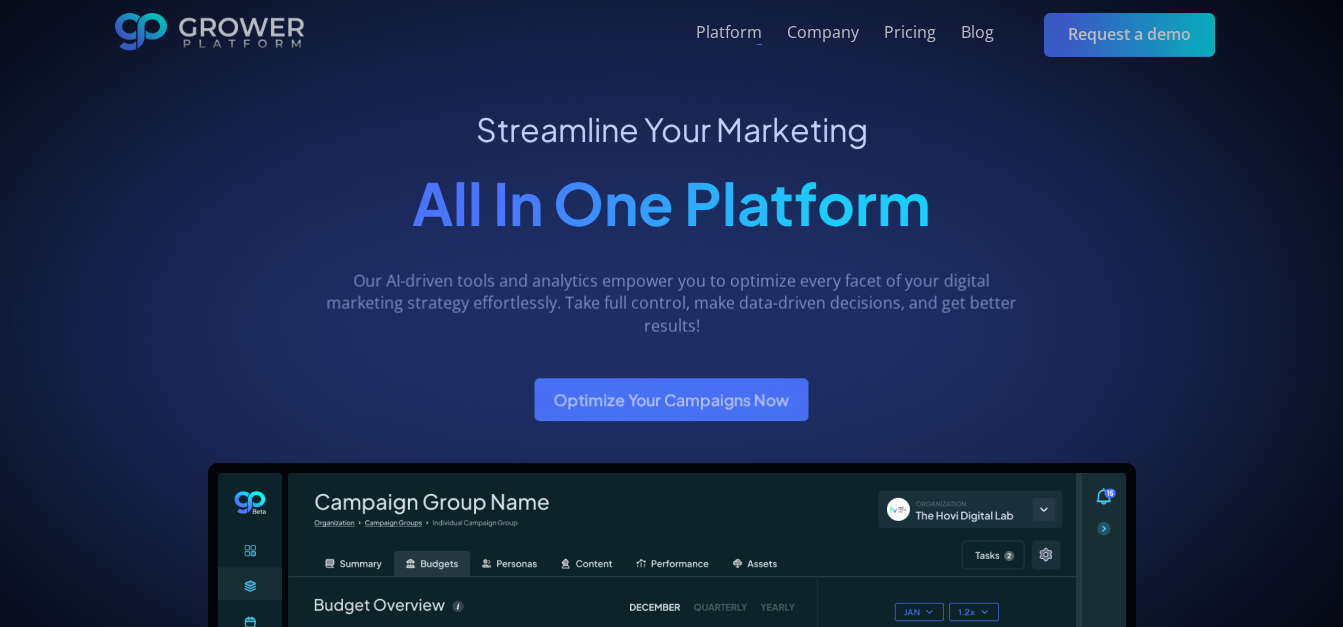 scroll, scrollTop: 0, scrollLeft: 0, axis: both 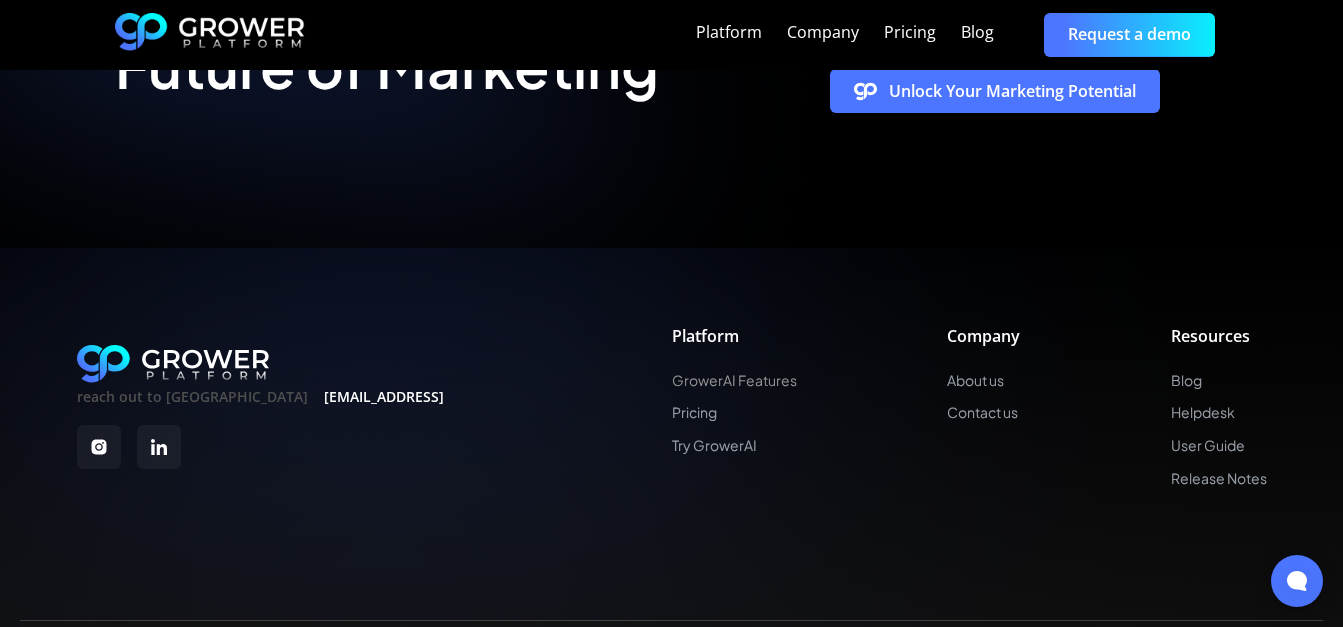 click on "GrowerAI Features" at bounding box center (734, 380) 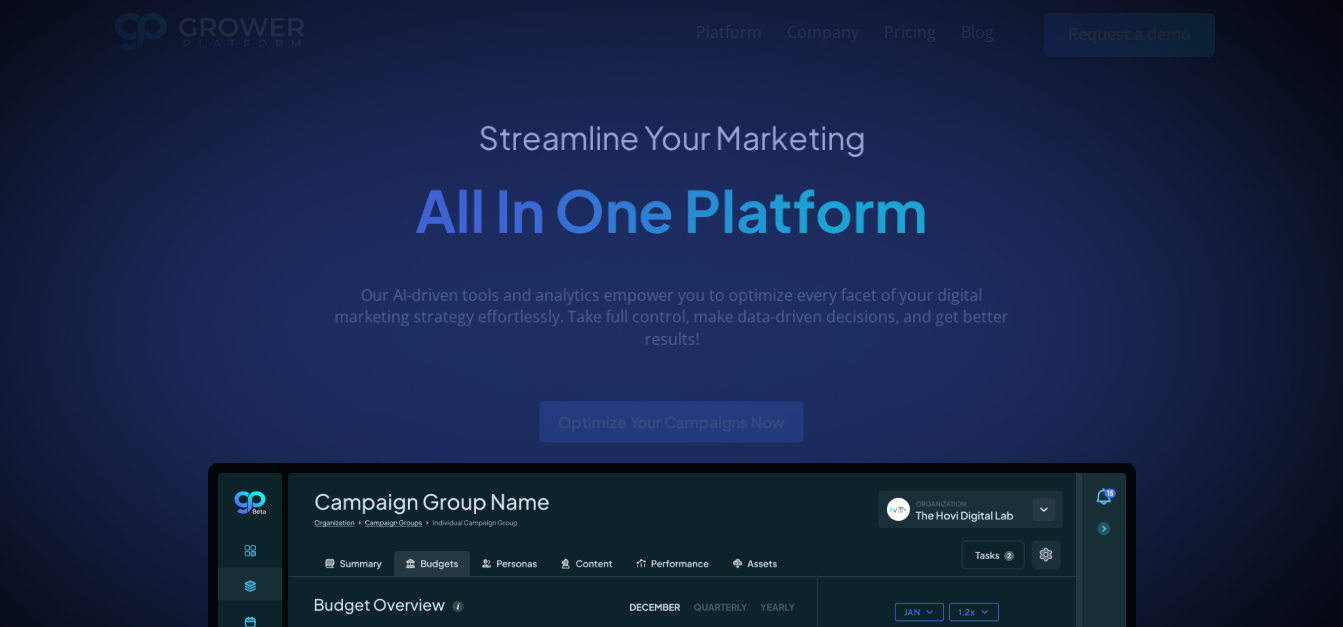 scroll, scrollTop: 0, scrollLeft: 0, axis: both 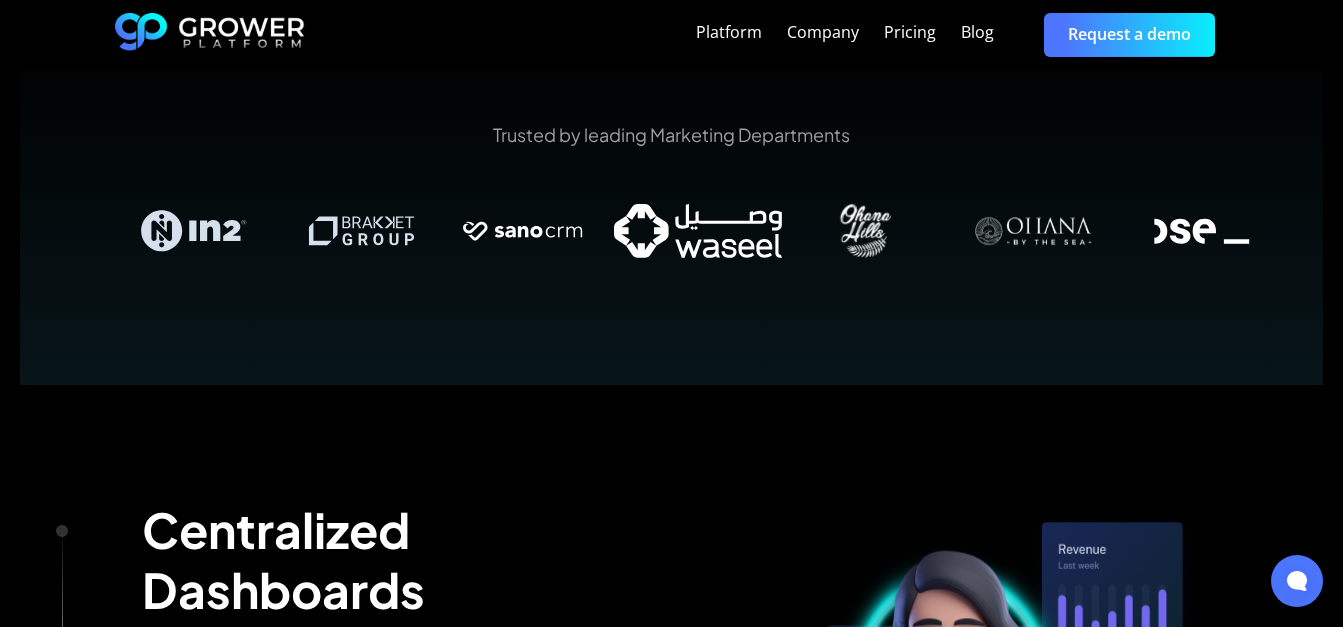 drag, startPoint x: 854, startPoint y: 221, endPoint x: 541, endPoint y: 226, distance: 313.03995 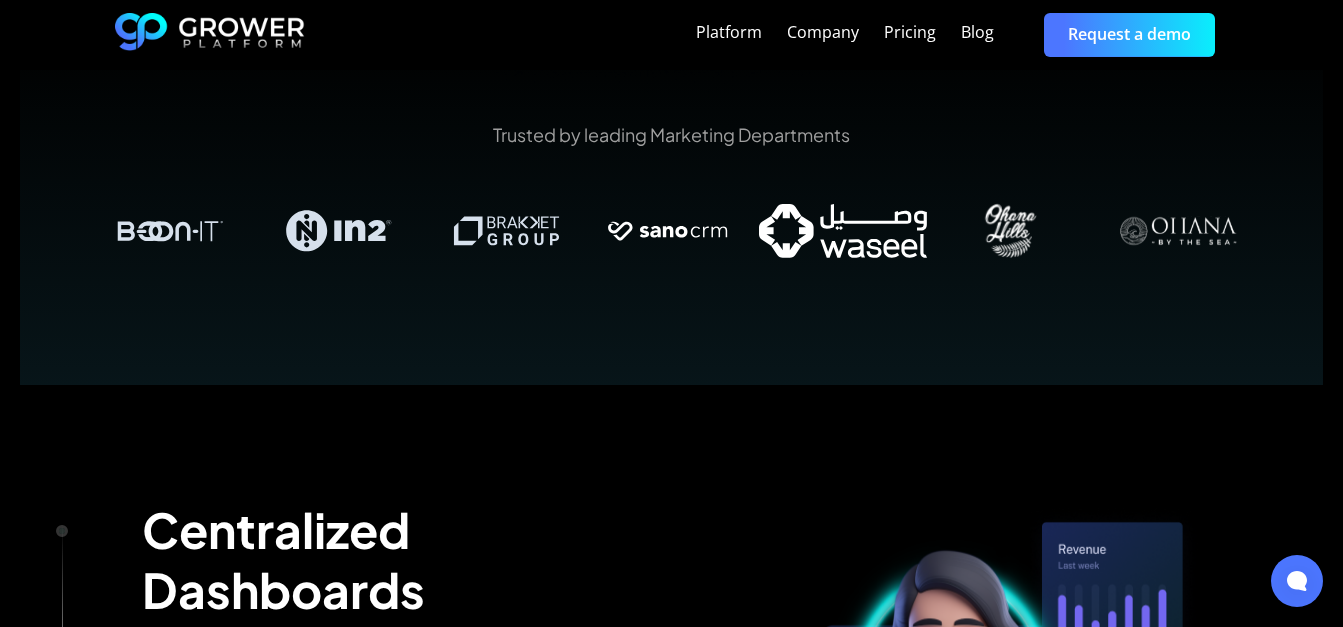 drag, startPoint x: 955, startPoint y: 220, endPoint x: 585, endPoint y: 223, distance: 370.01218 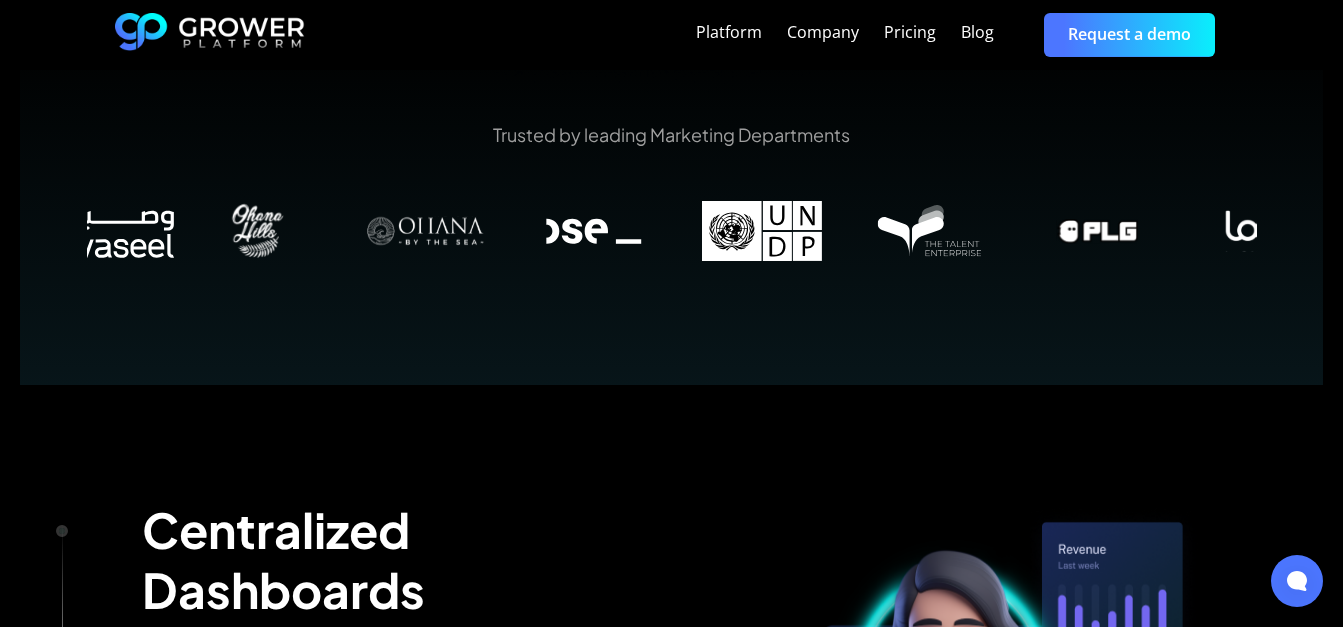 drag, startPoint x: 1043, startPoint y: 224, endPoint x: 450, endPoint y: 241, distance: 593.24365 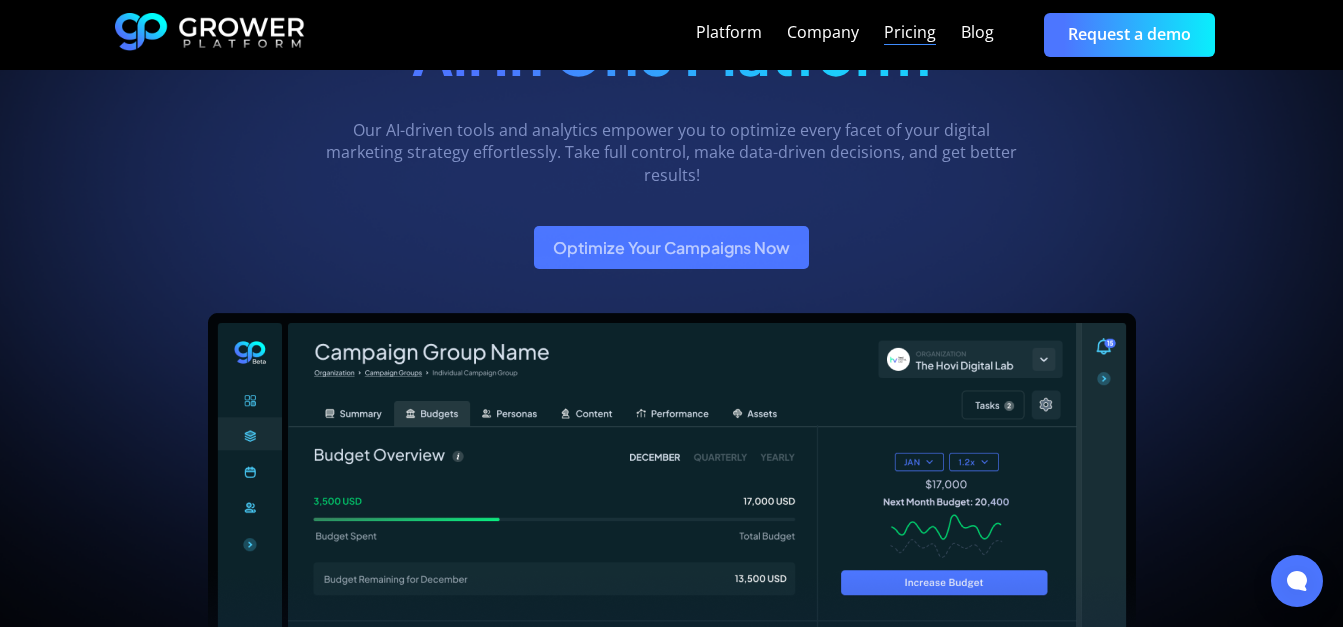 scroll, scrollTop: 128, scrollLeft: 0, axis: vertical 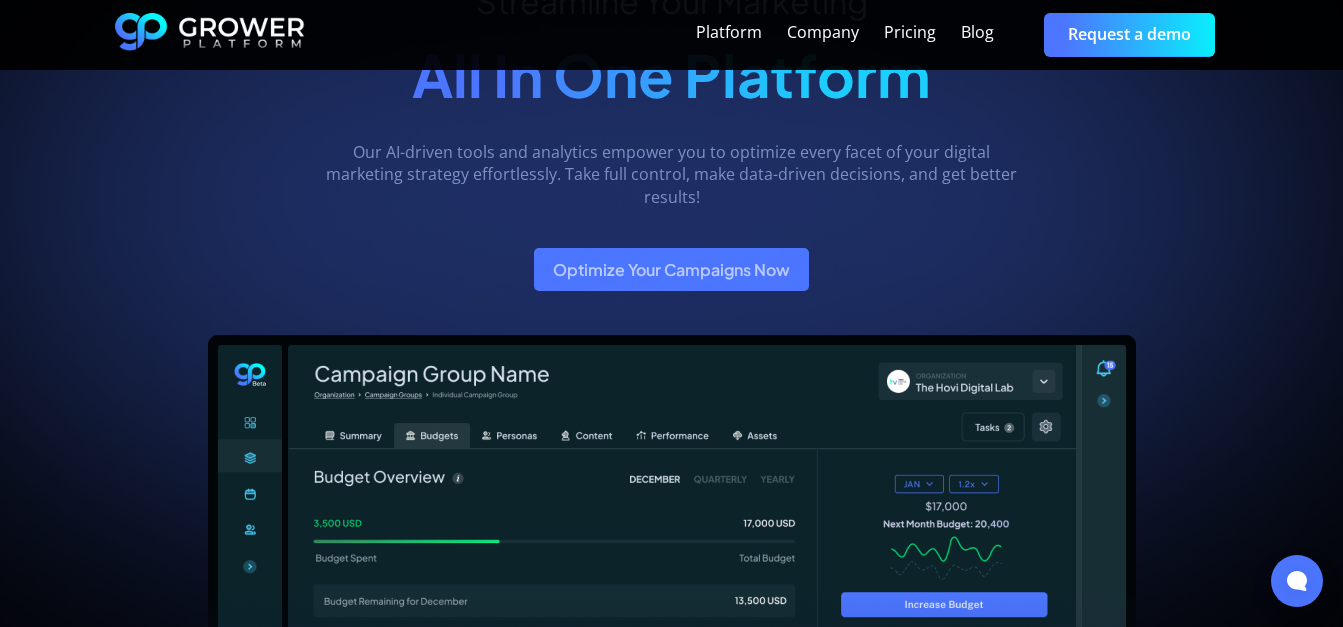 click on "Request a demo" at bounding box center (1129, 34) 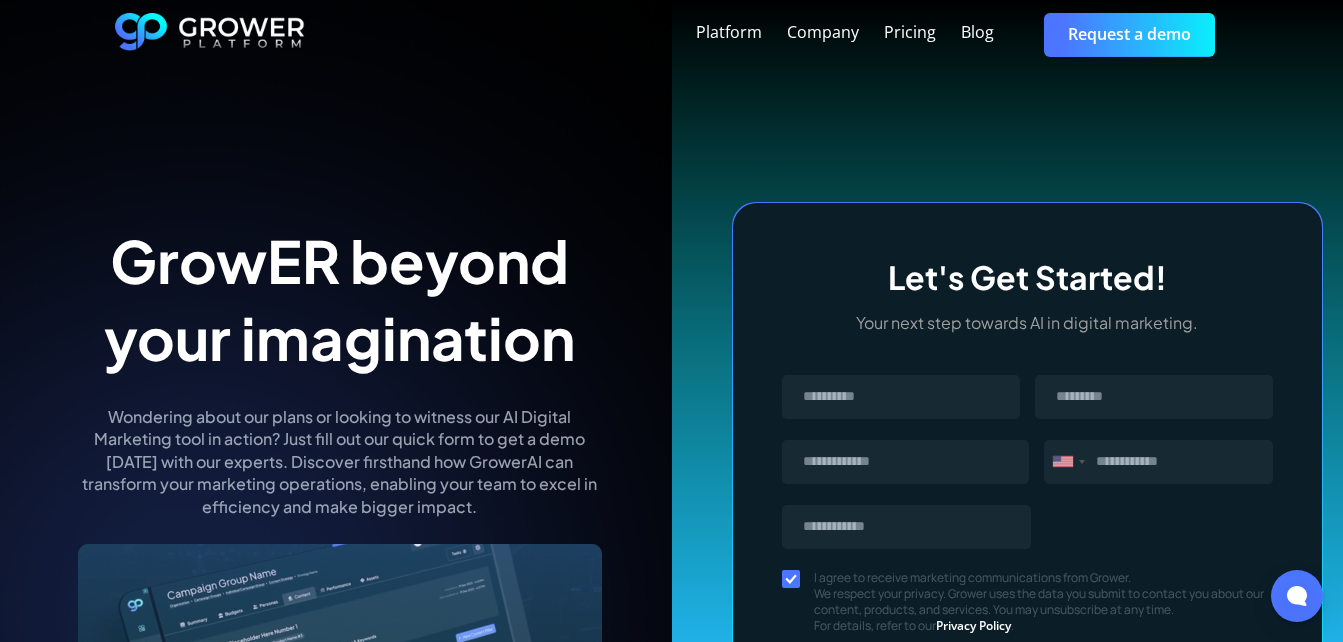 scroll, scrollTop: 0, scrollLeft: 0, axis: both 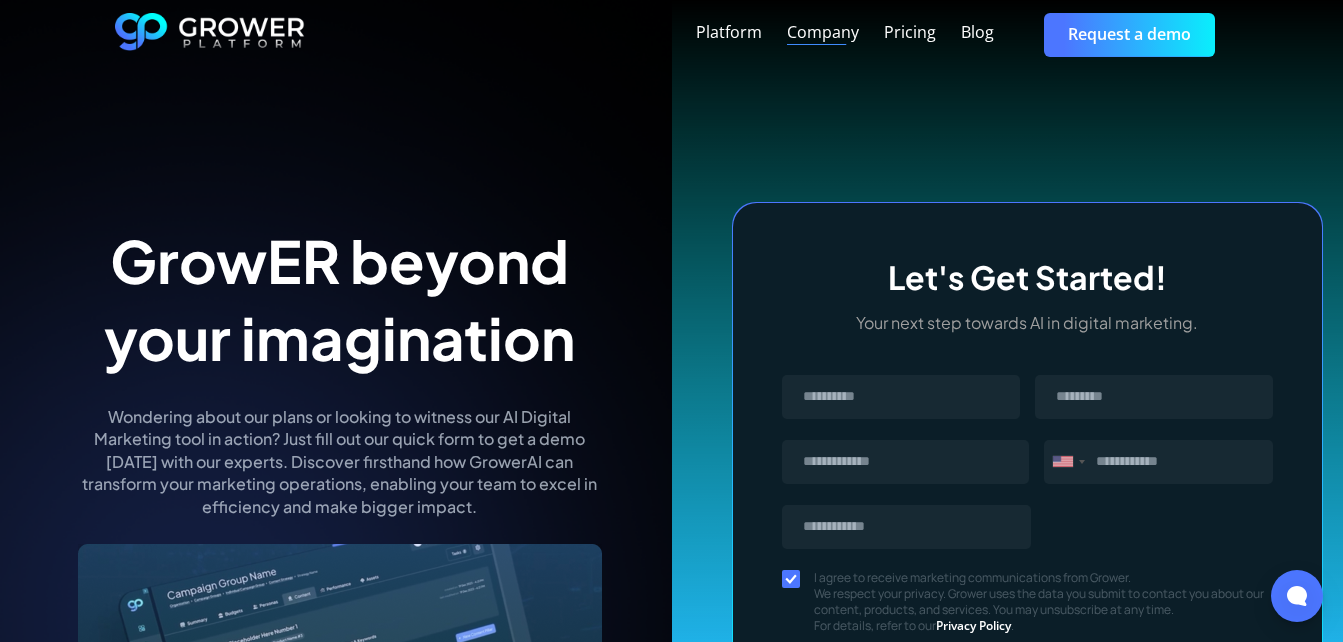 click on "Company" at bounding box center [823, 32] 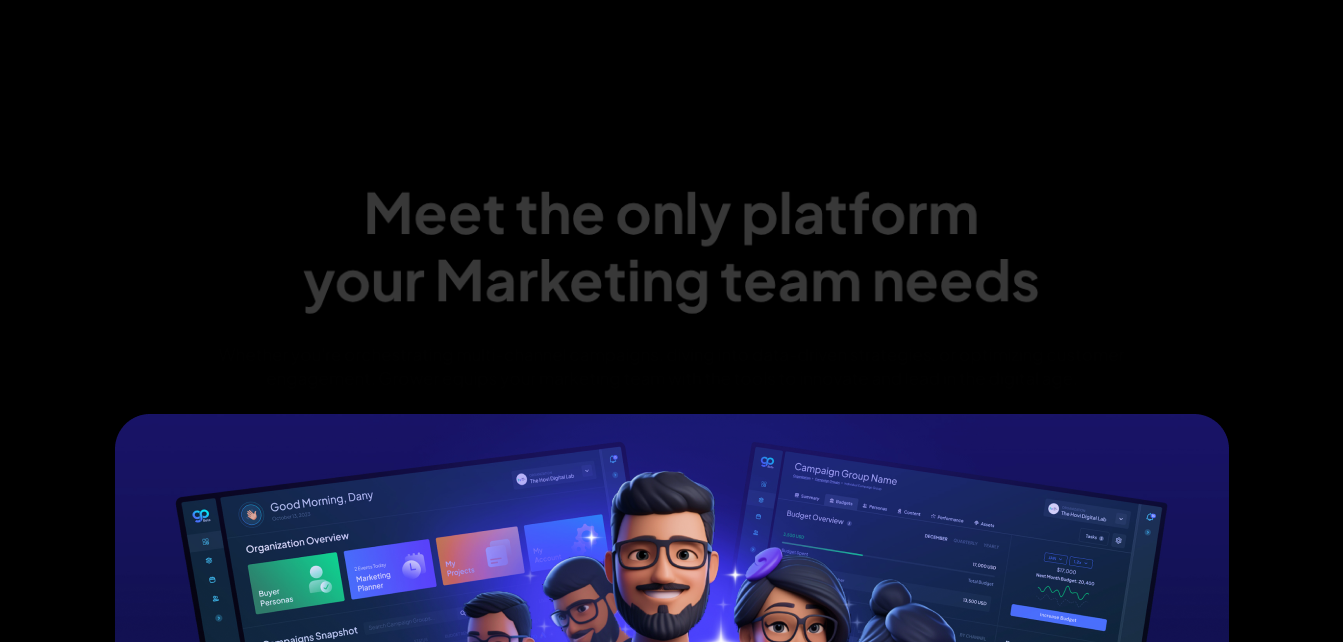 scroll, scrollTop: 0, scrollLeft: 0, axis: both 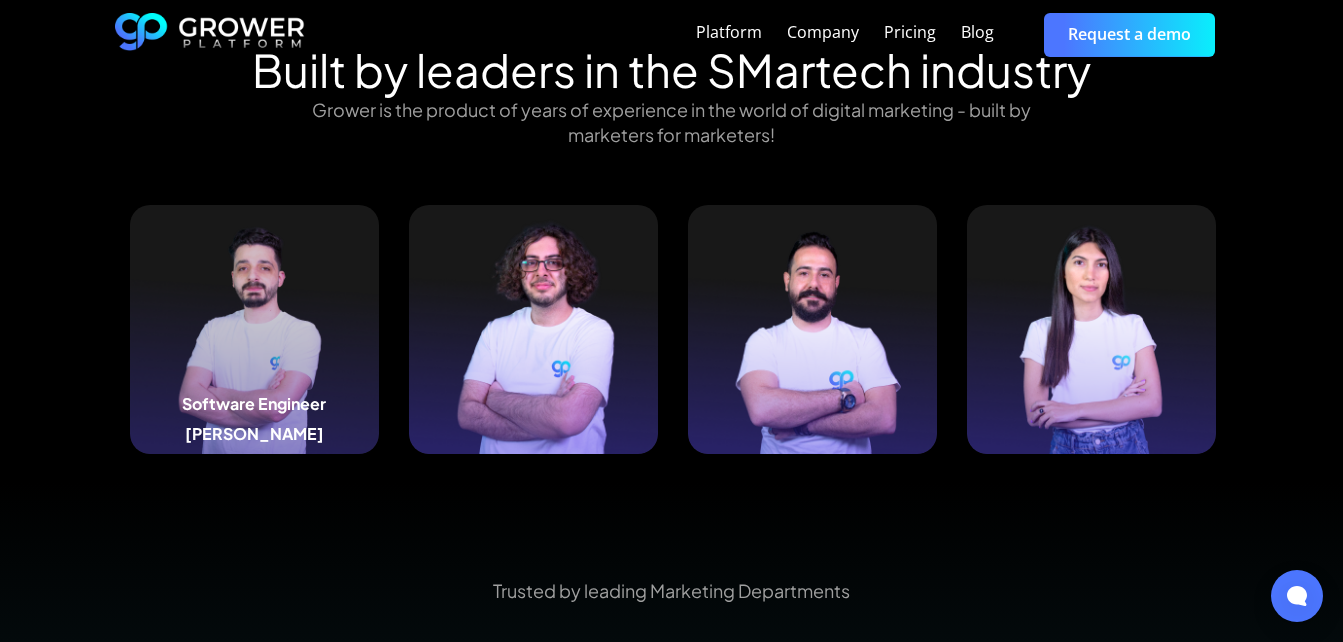 click at bounding box center (254, 329) 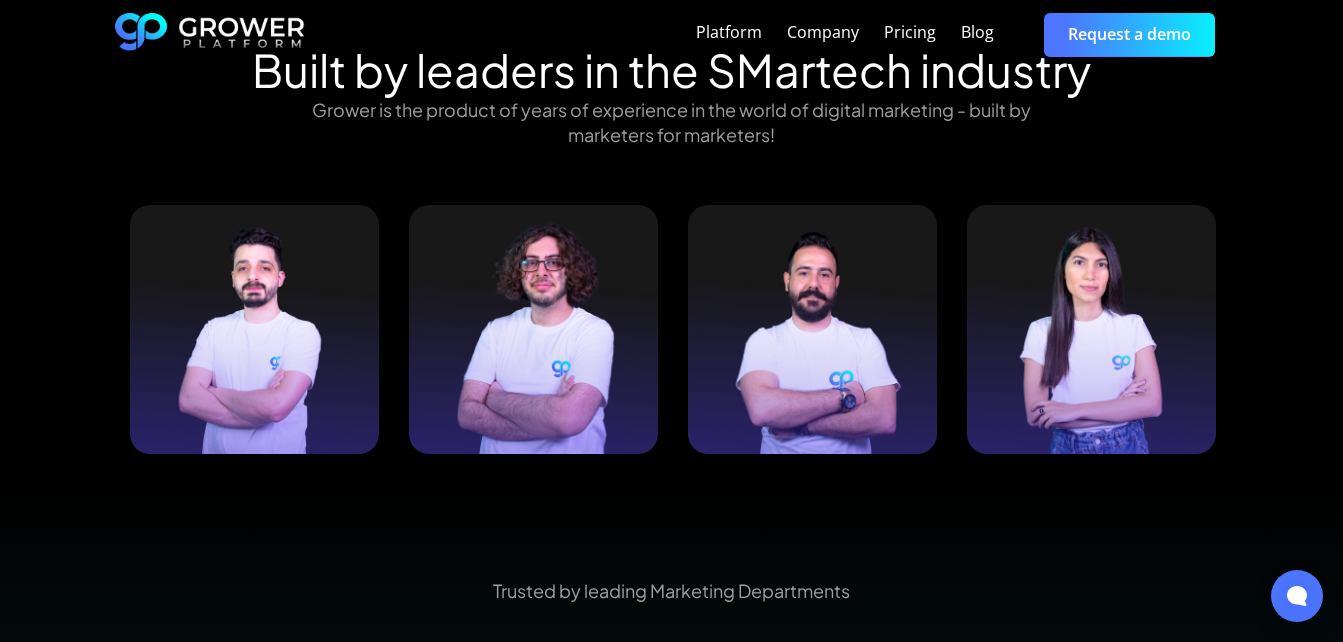click at bounding box center (812, 329) 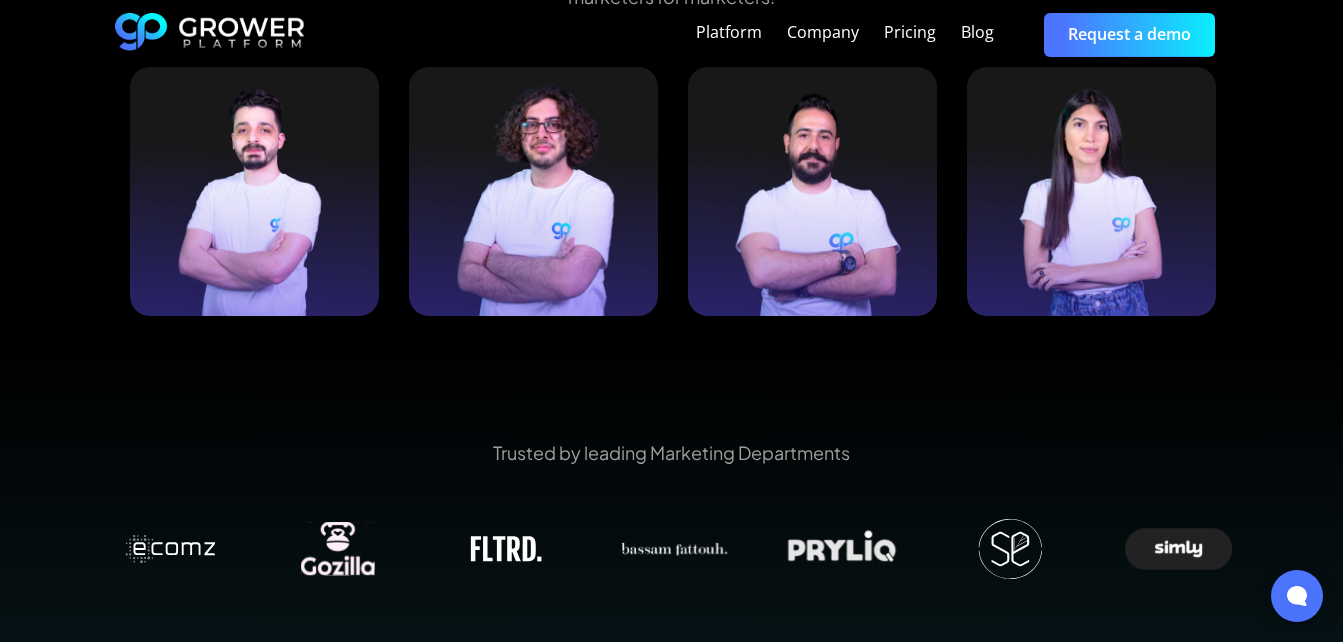 scroll, scrollTop: 2065, scrollLeft: 0, axis: vertical 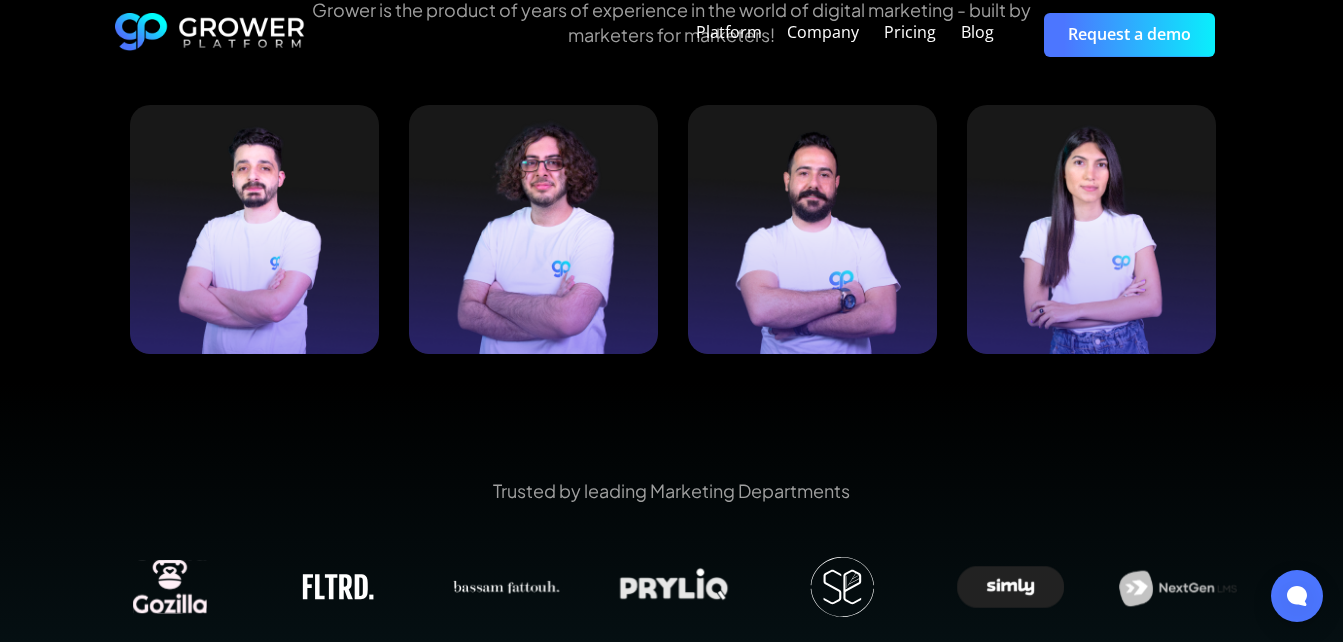 click at bounding box center [812, 229] 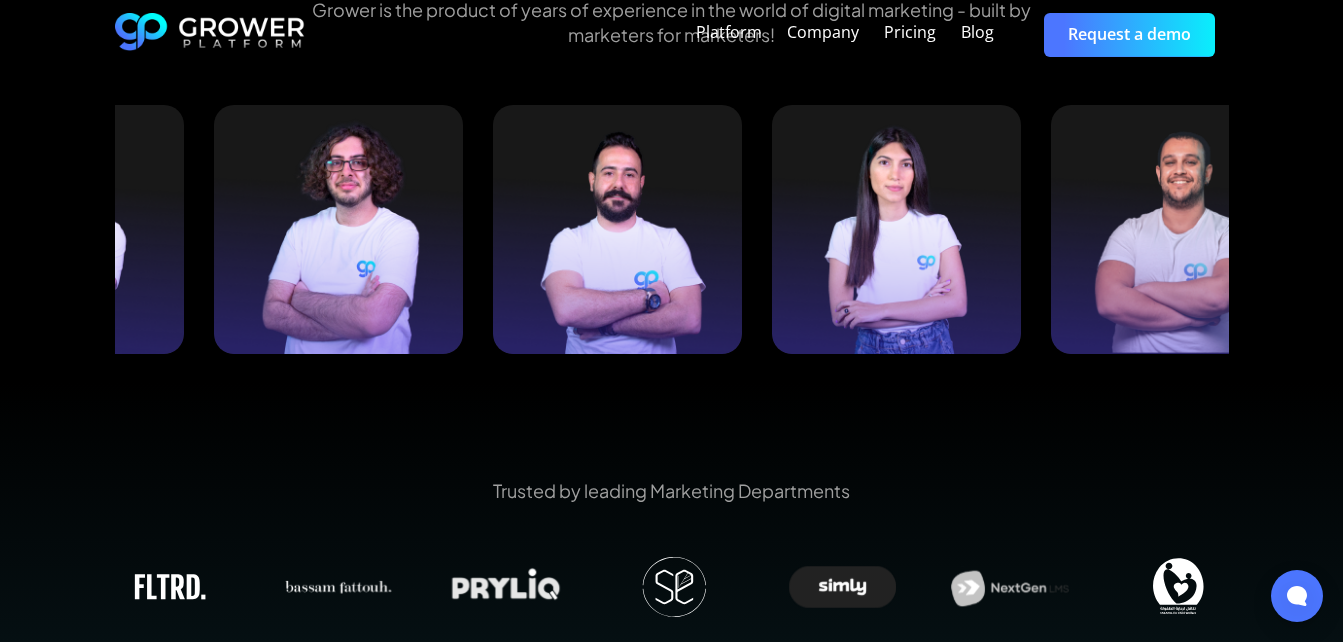 drag, startPoint x: 871, startPoint y: 188, endPoint x: 592, endPoint y: 205, distance: 279.51746 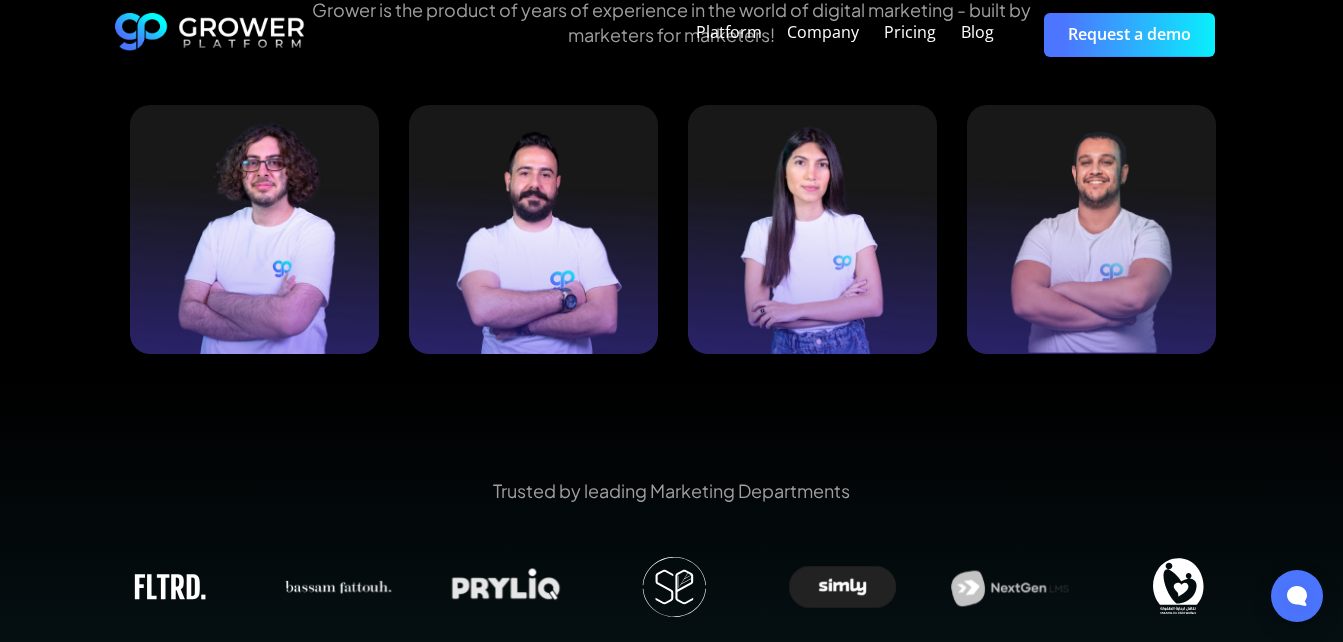 drag, startPoint x: 1142, startPoint y: 206, endPoint x: 415, endPoint y: 241, distance: 727.84204 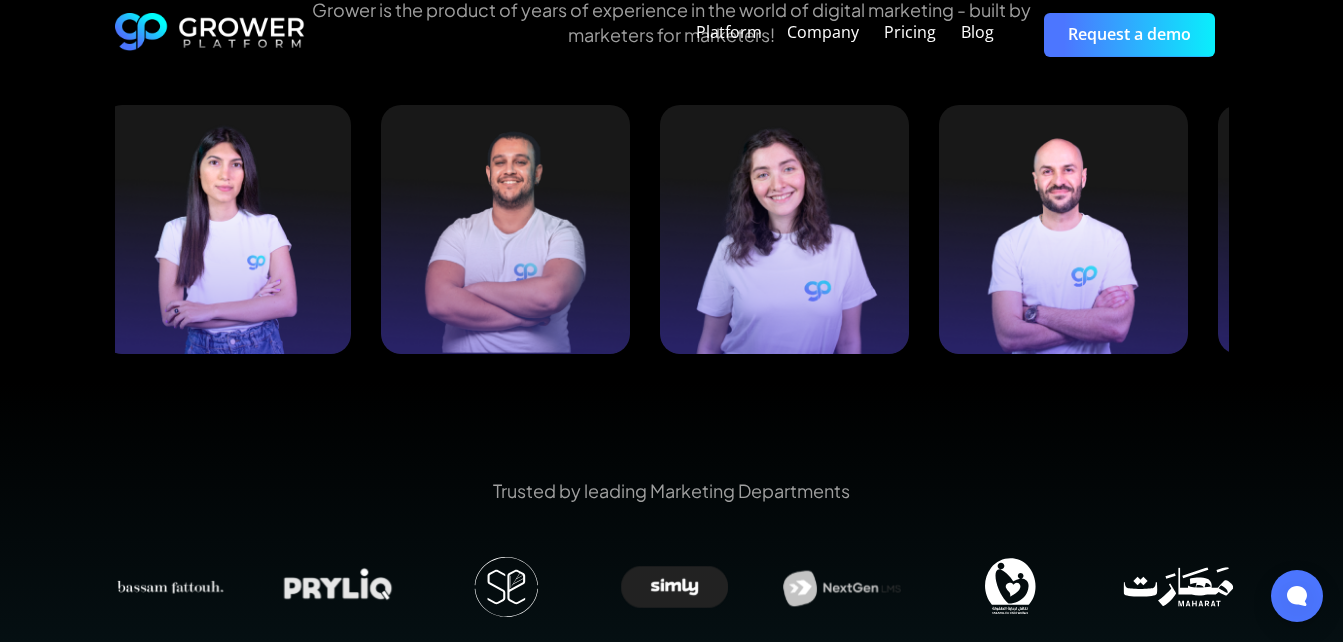 drag, startPoint x: 1154, startPoint y: 238, endPoint x: 638, endPoint y: 247, distance: 516.0785 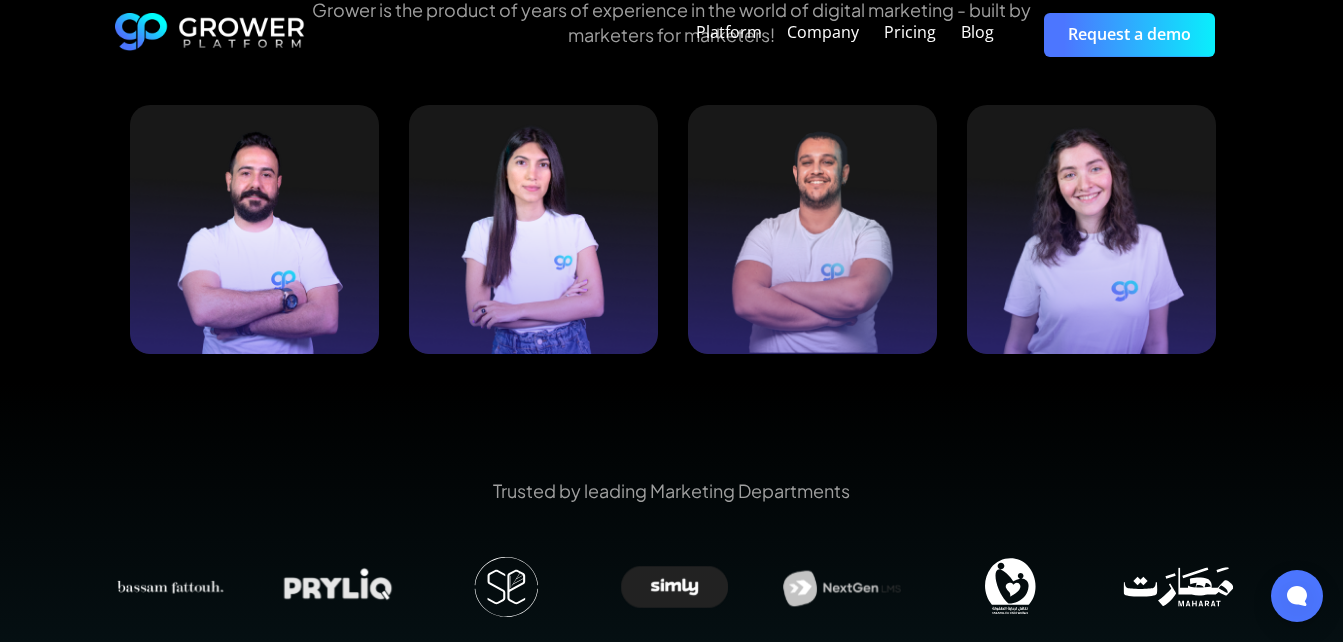 drag, startPoint x: 1257, startPoint y: 234, endPoint x: 580, endPoint y: 248, distance: 677.1447 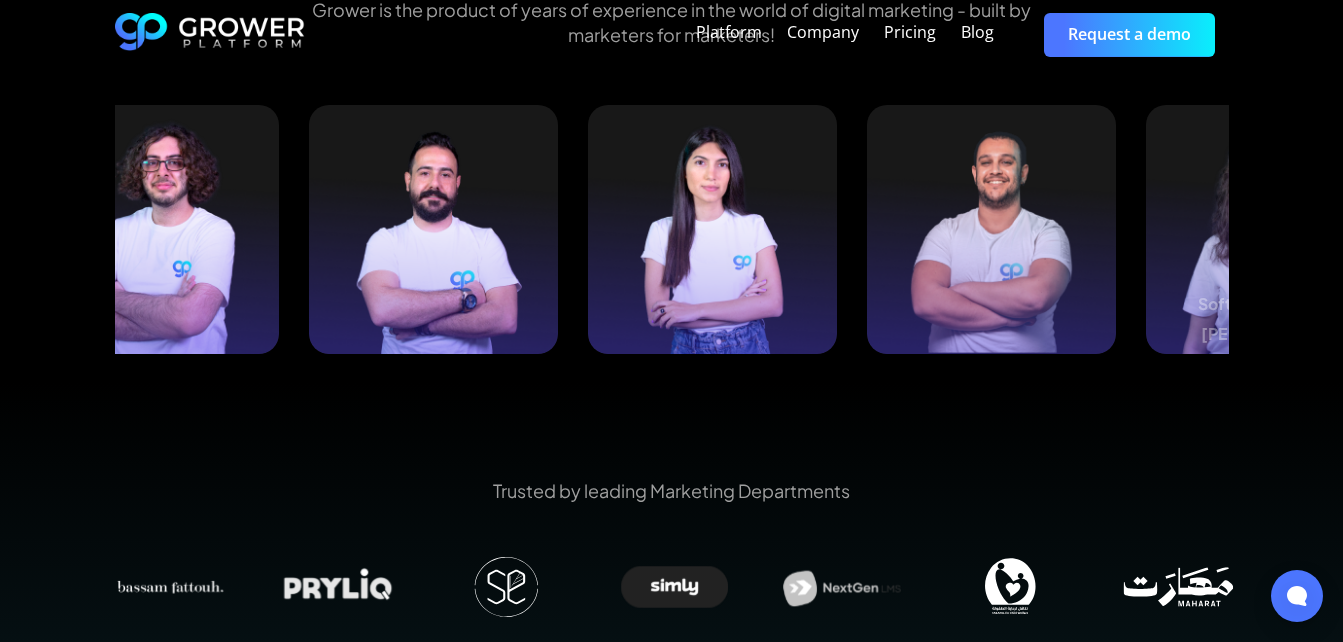 drag, startPoint x: 966, startPoint y: 243, endPoint x: 1251, endPoint y: 230, distance: 285.29633 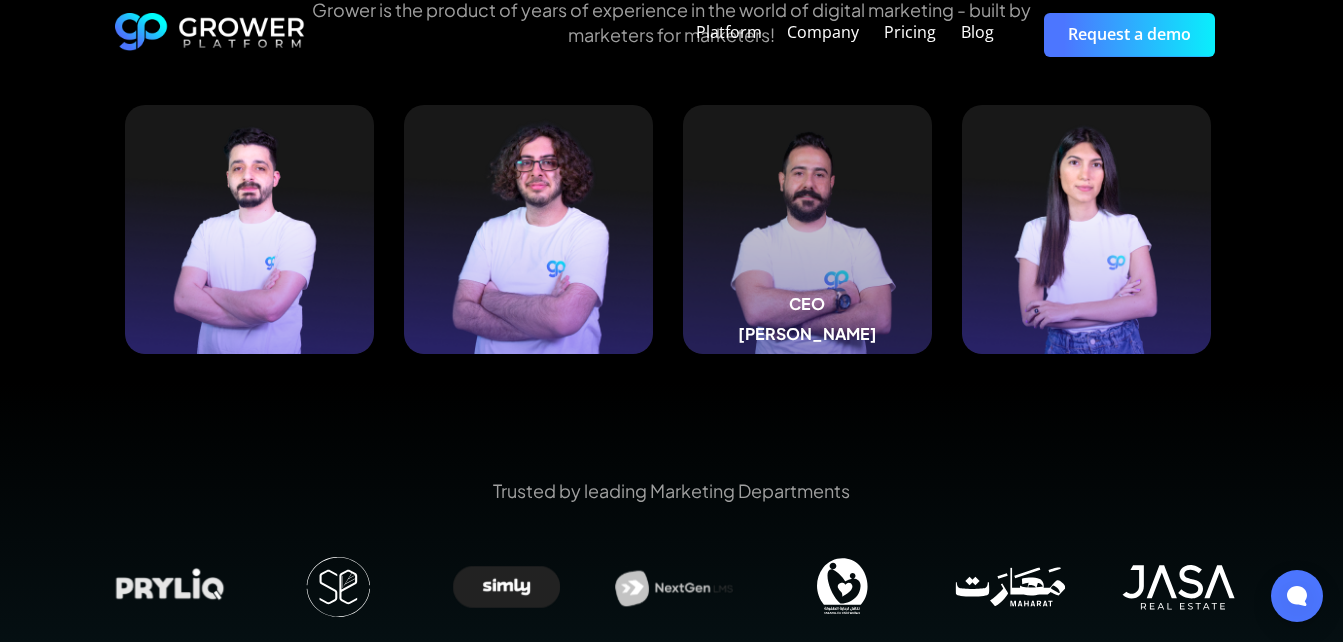 drag, startPoint x: 240, startPoint y: 244, endPoint x: 793, endPoint y: 244, distance: 553 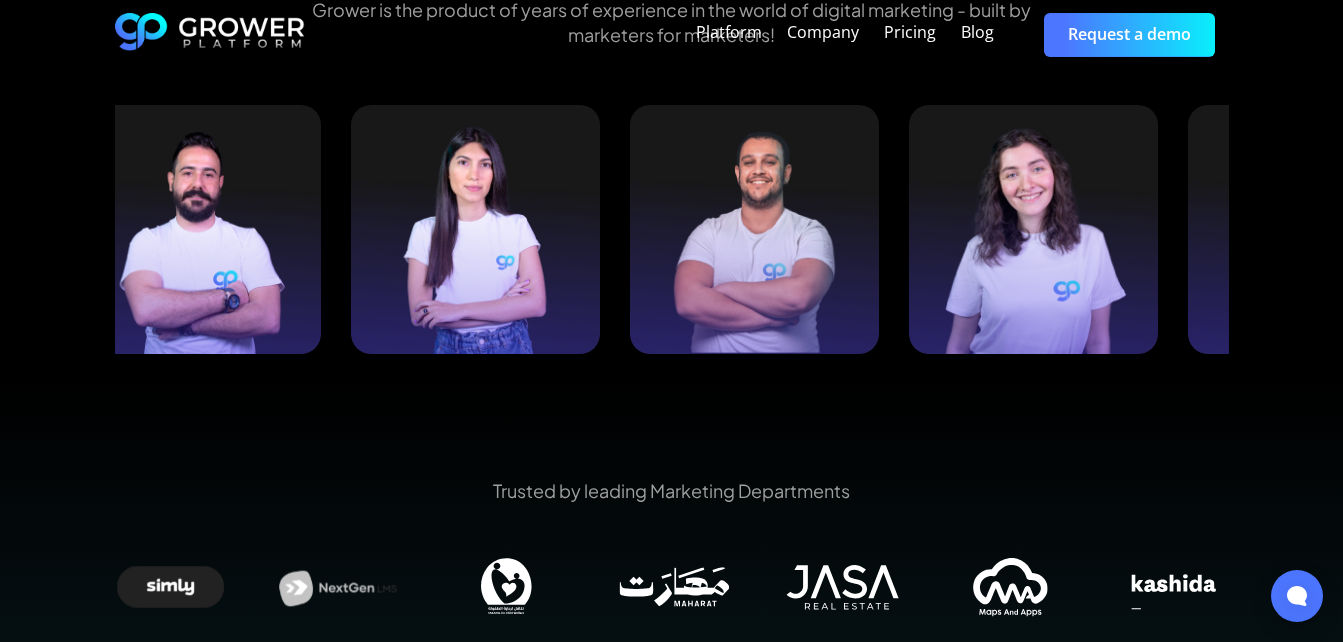 drag, startPoint x: 878, startPoint y: 233, endPoint x: 519, endPoint y: 237, distance: 359.02228 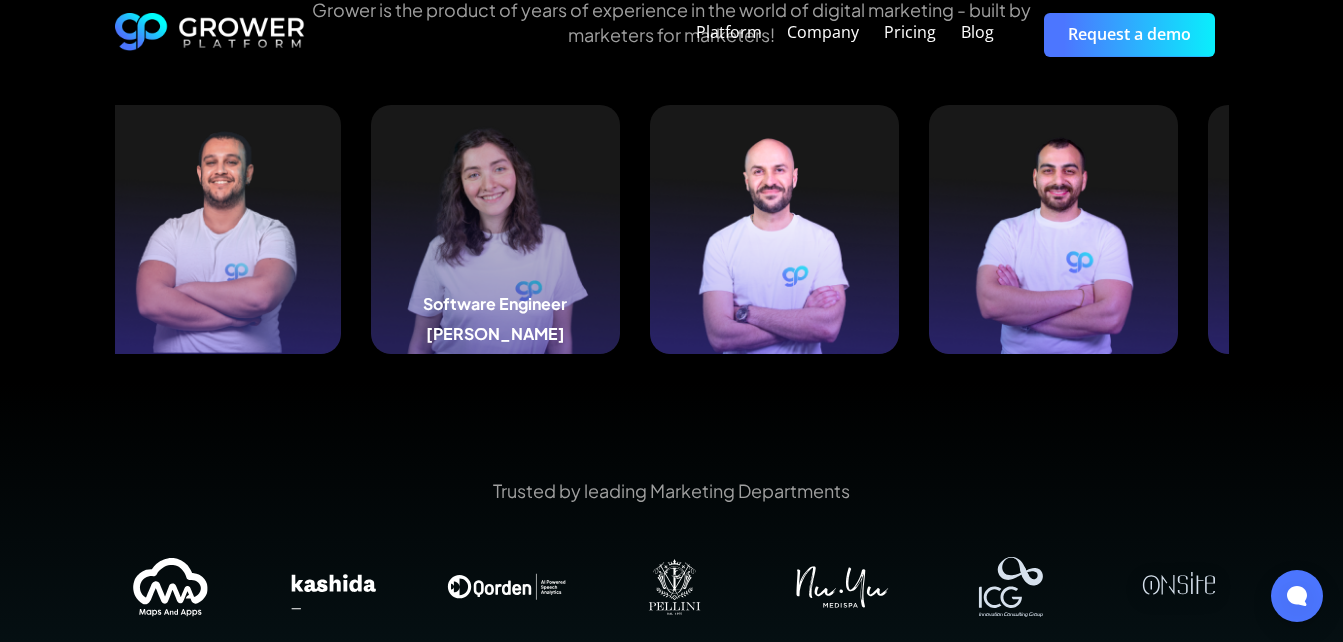 drag, startPoint x: 1067, startPoint y: 232, endPoint x: 471, endPoint y: 231, distance: 596.00085 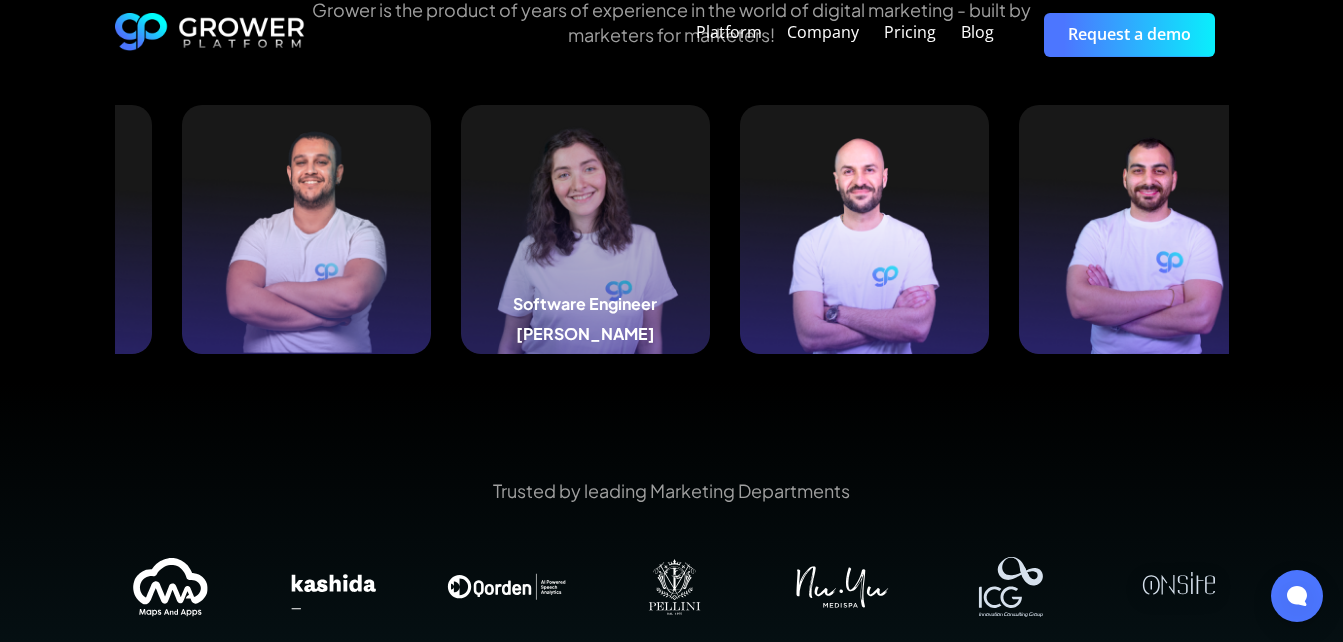 drag, startPoint x: 914, startPoint y: 228, endPoint x: 373, endPoint y: 230, distance: 541.0037 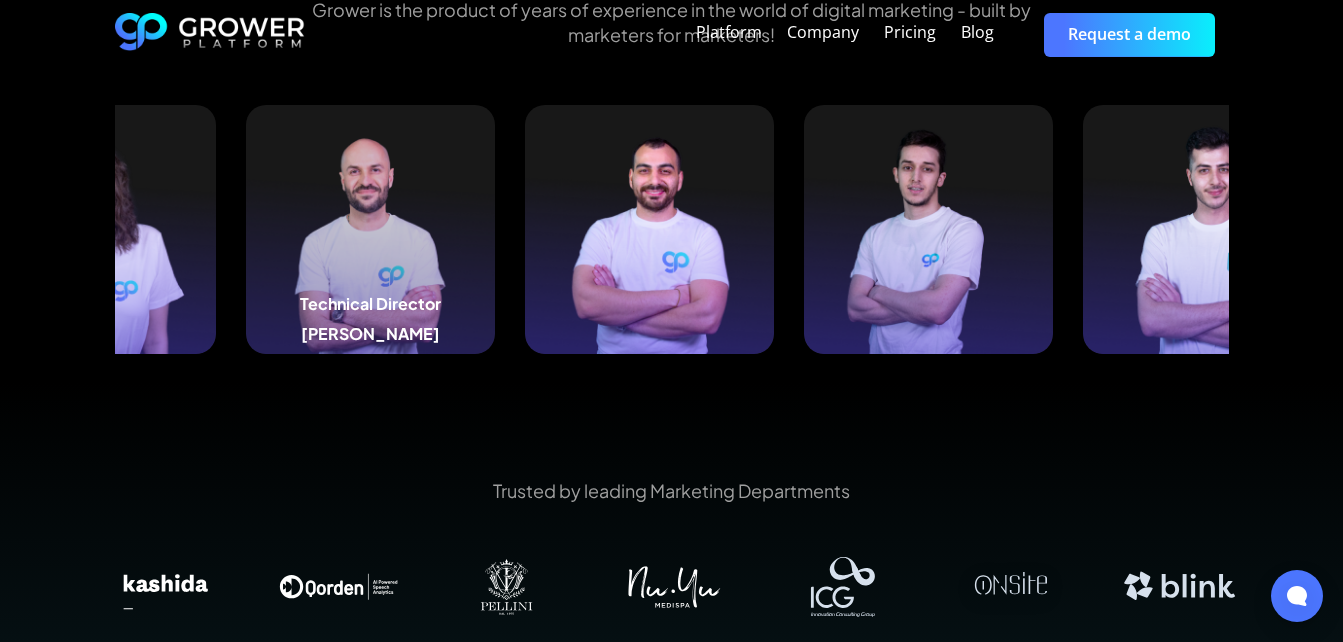 drag, startPoint x: 854, startPoint y: 222, endPoint x: 390, endPoint y: 221, distance: 464.00107 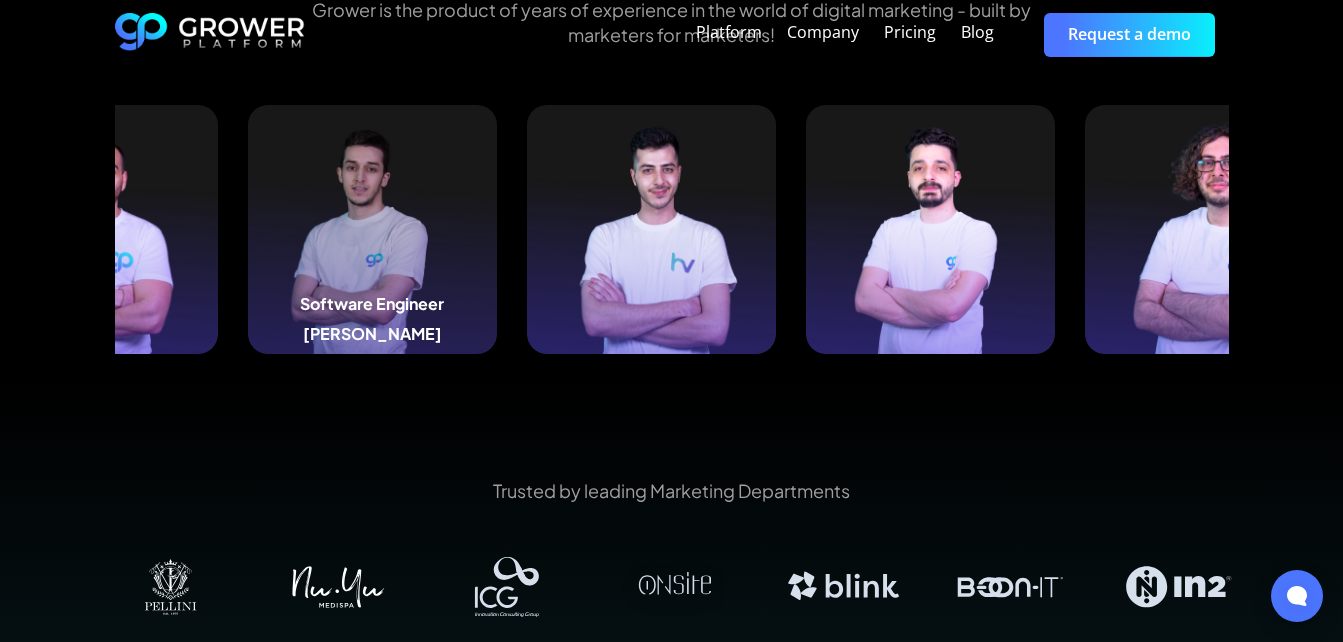 drag, startPoint x: 1134, startPoint y: 241, endPoint x: 415, endPoint y: 250, distance: 719.05634 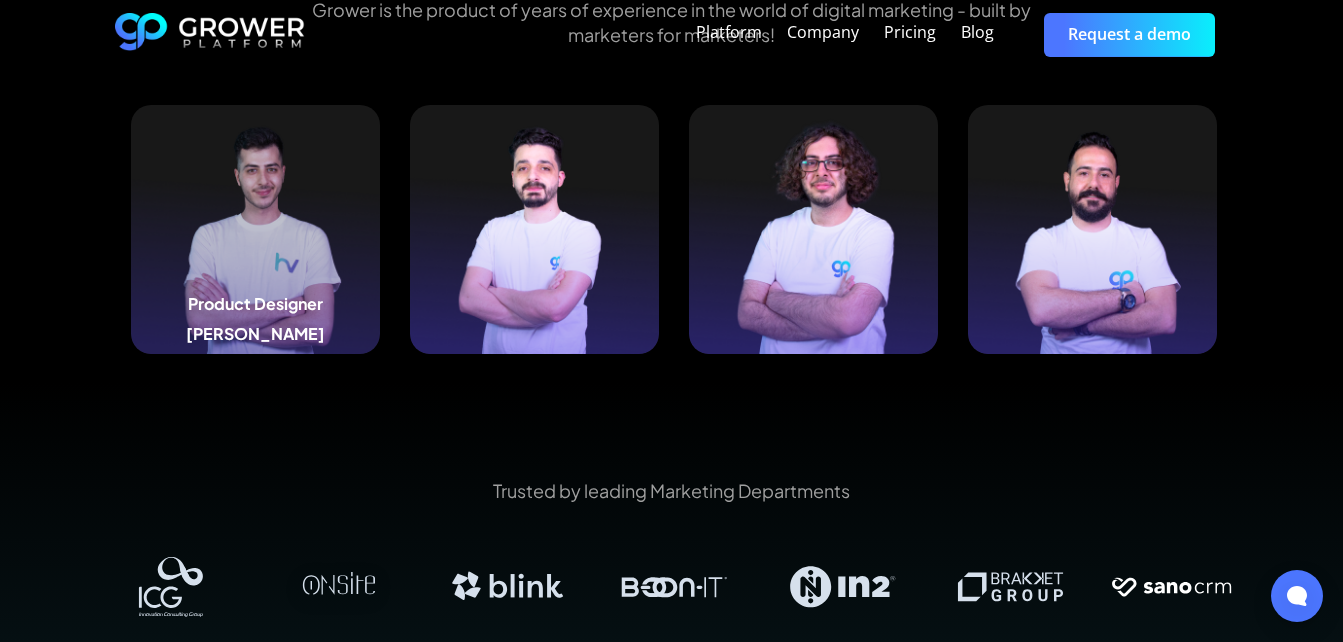 drag, startPoint x: 1138, startPoint y: 241, endPoint x: 287, endPoint y: 240, distance: 851.0006 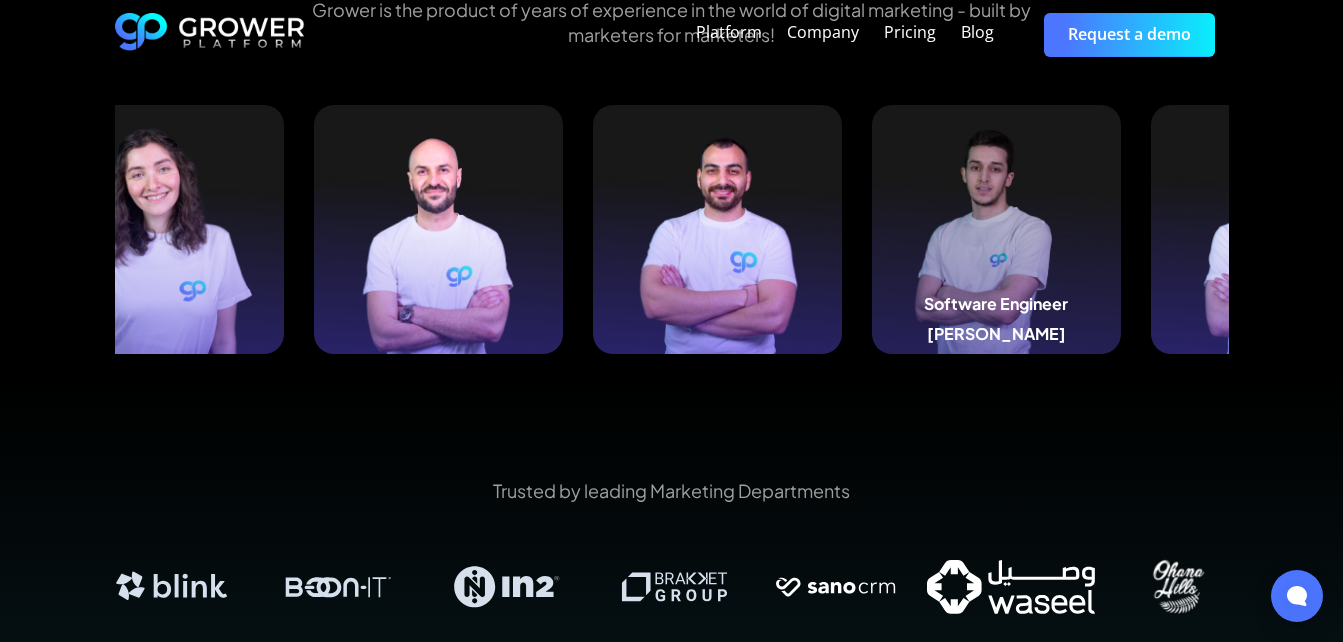 drag, startPoint x: 466, startPoint y: 237, endPoint x: 929, endPoint y: 229, distance: 463.06912 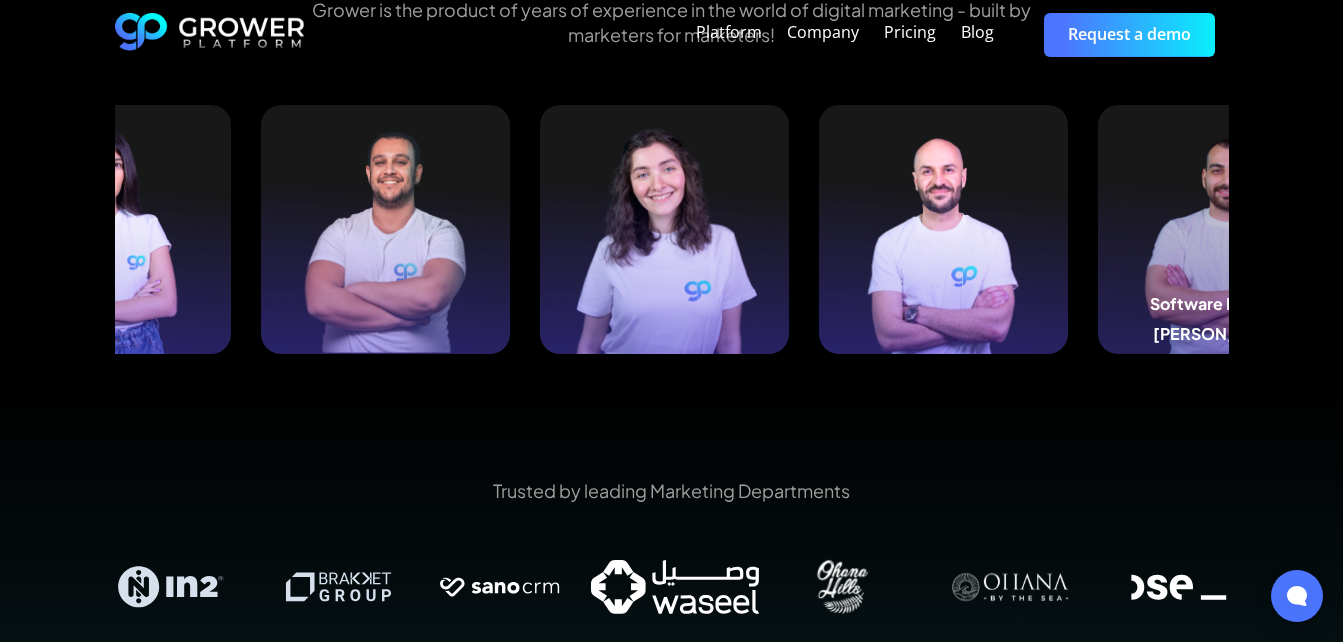 drag, startPoint x: 526, startPoint y: 234, endPoint x: 1215, endPoint y: 235, distance: 689.00073 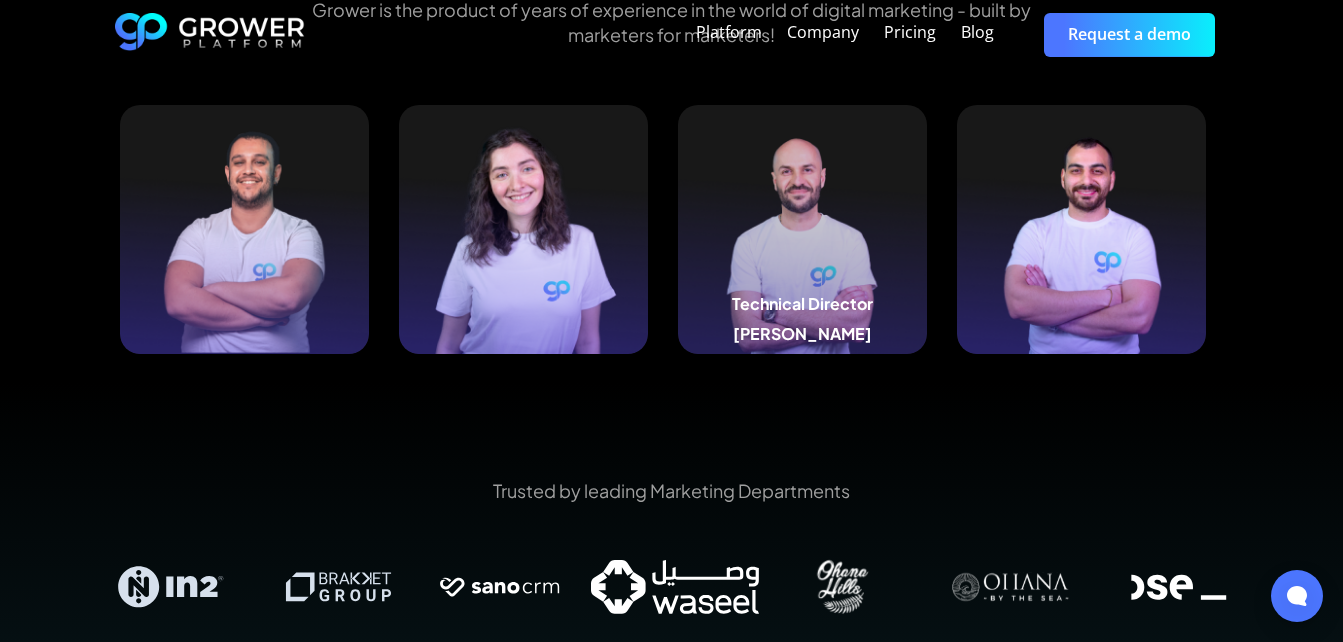 drag, startPoint x: 485, startPoint y: 243, endPoint x: 1098, endPoint y: 235, distance: 613.0522 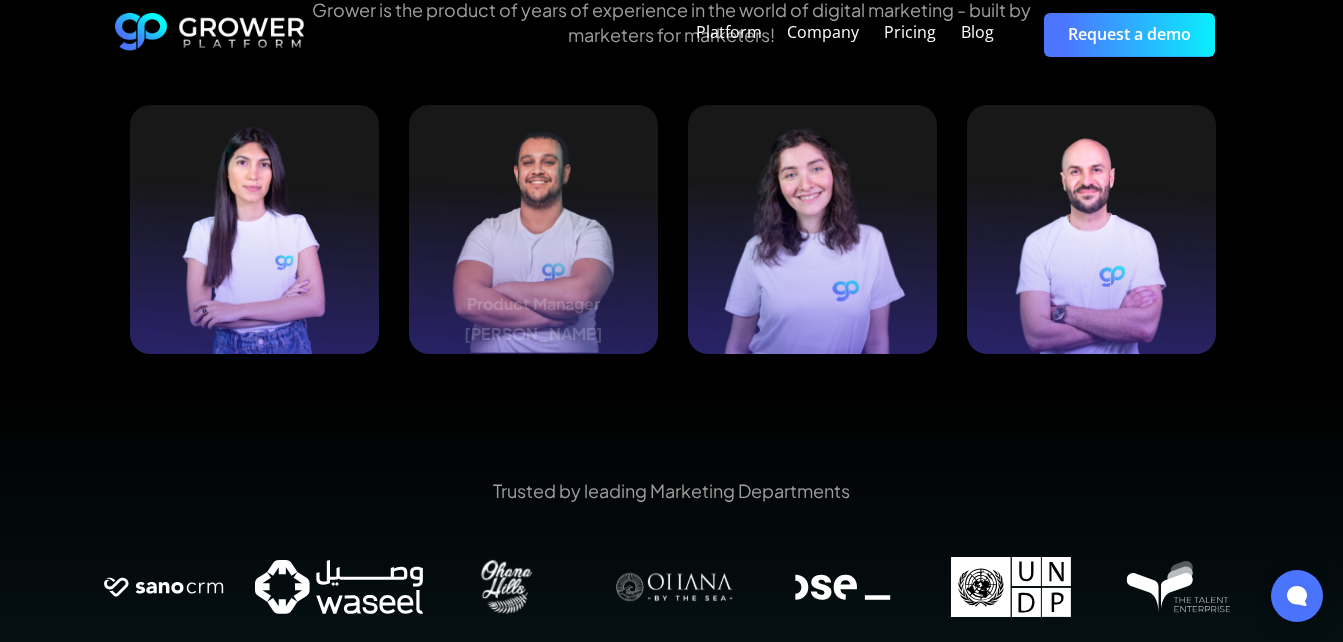 drag, startPoint x: 207, startPoint y: 252, endPoint x: 1288, endPoint y: 247, distance: 1081.0116 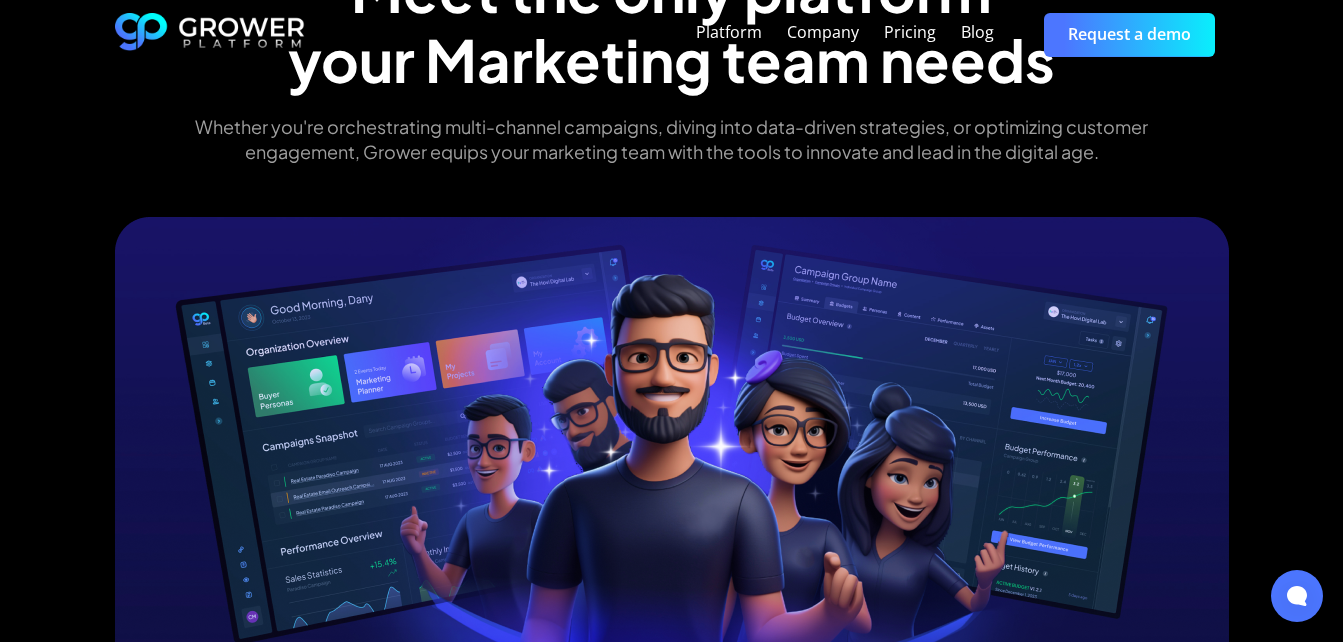 scroll, scrollTop: 0, scrollLeft: 0, axis: both 